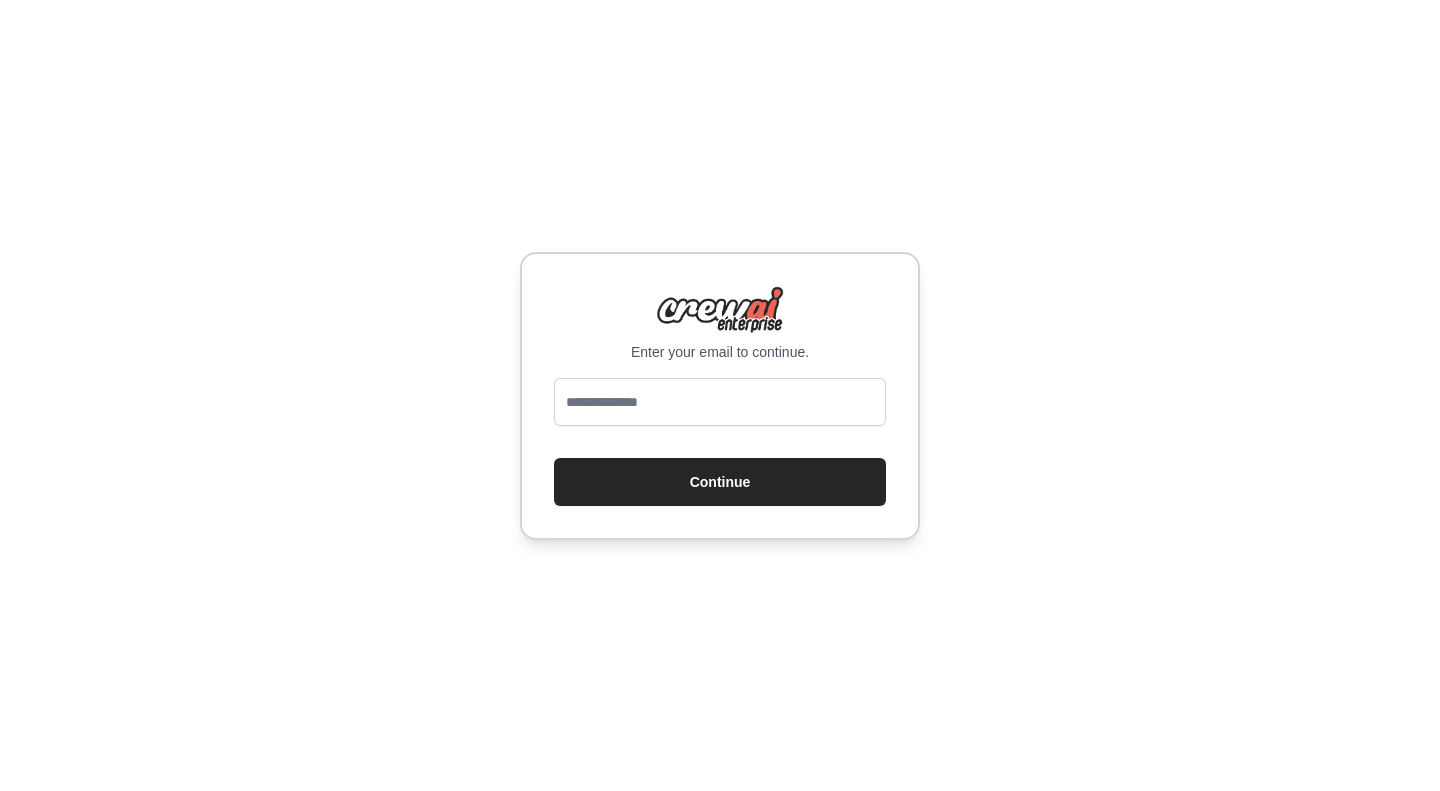 scroll, scrollTop: 0, scrollLeft: 0, axis: both 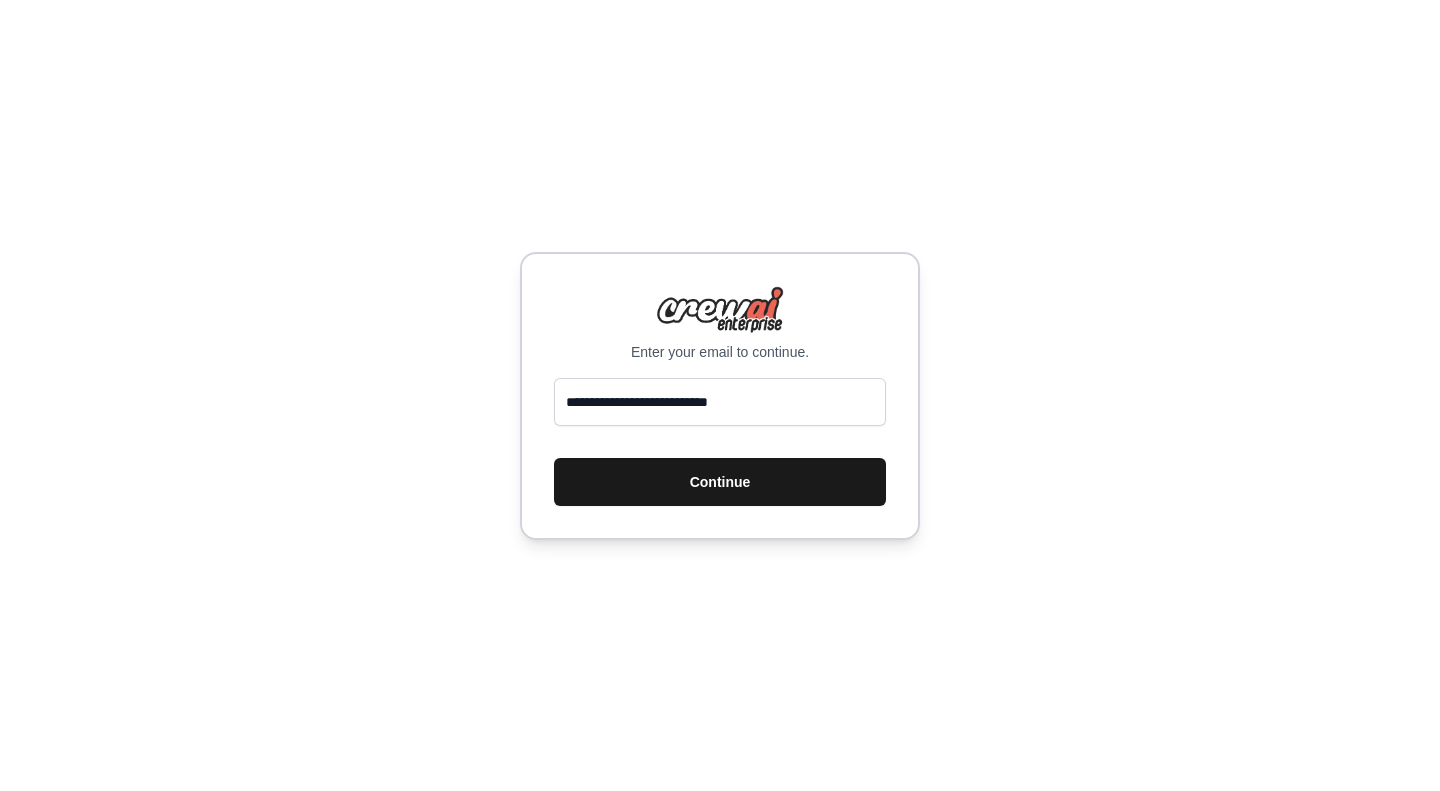 click on "Continue" at bounding box center (720, 482) 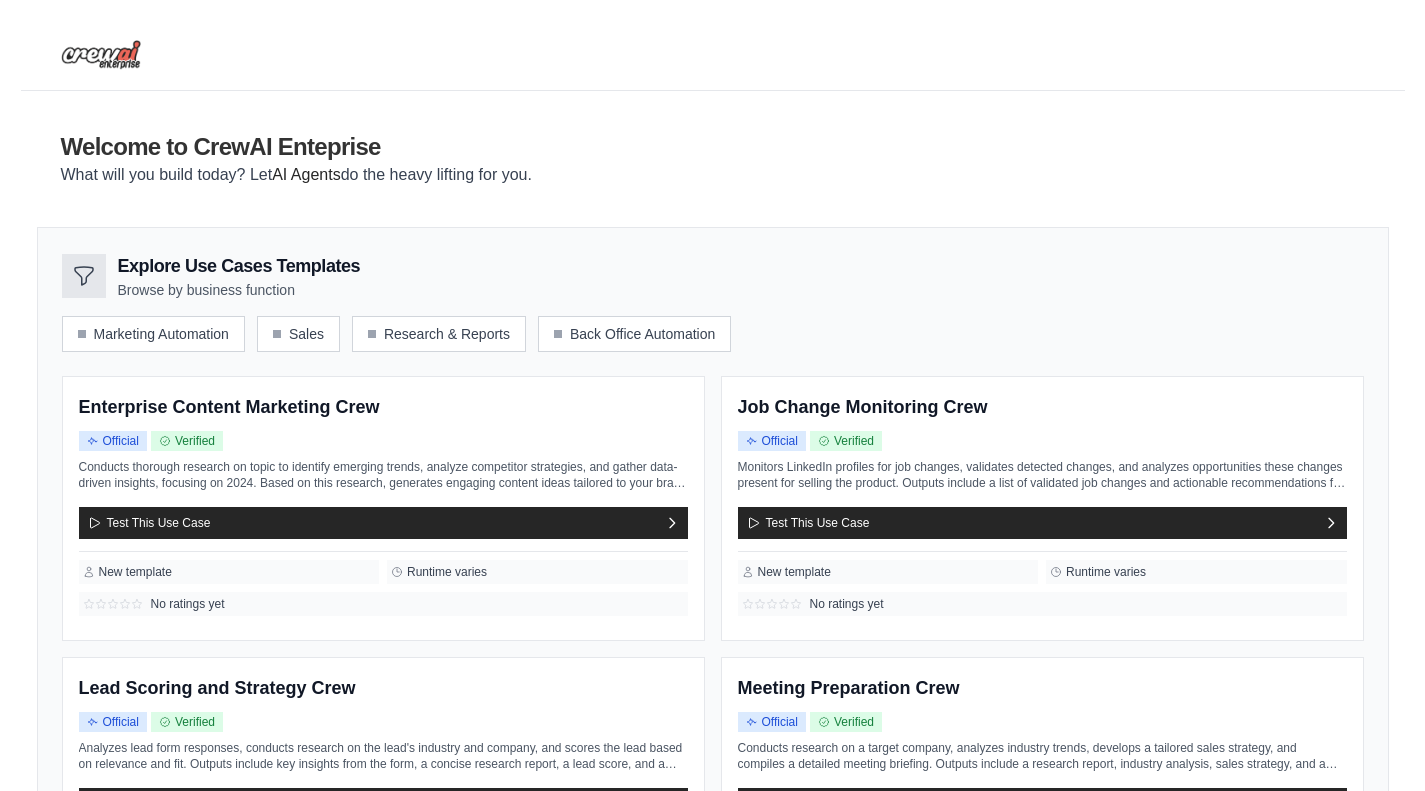 scroll, scrollTop: 0, scrollLeft: 0, axis: both 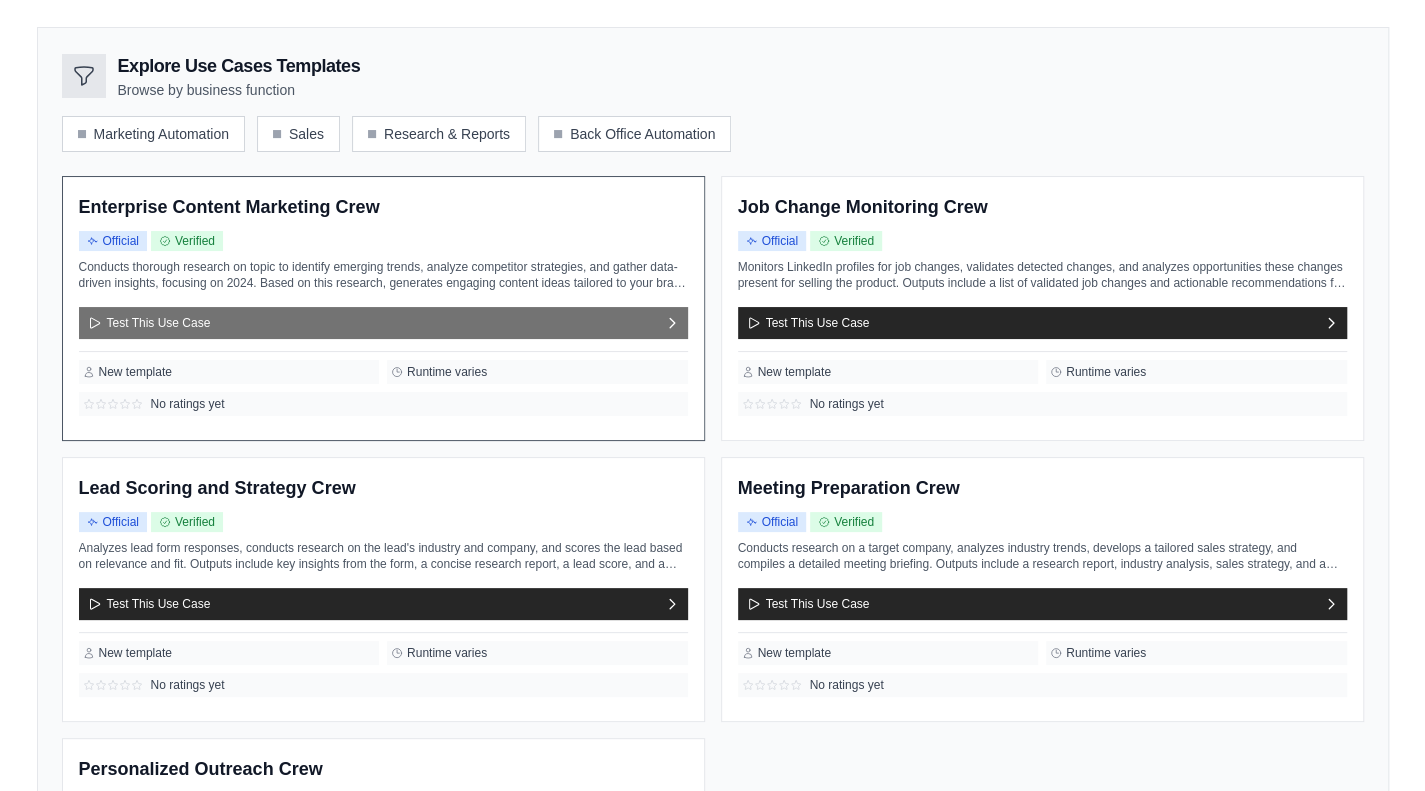 click 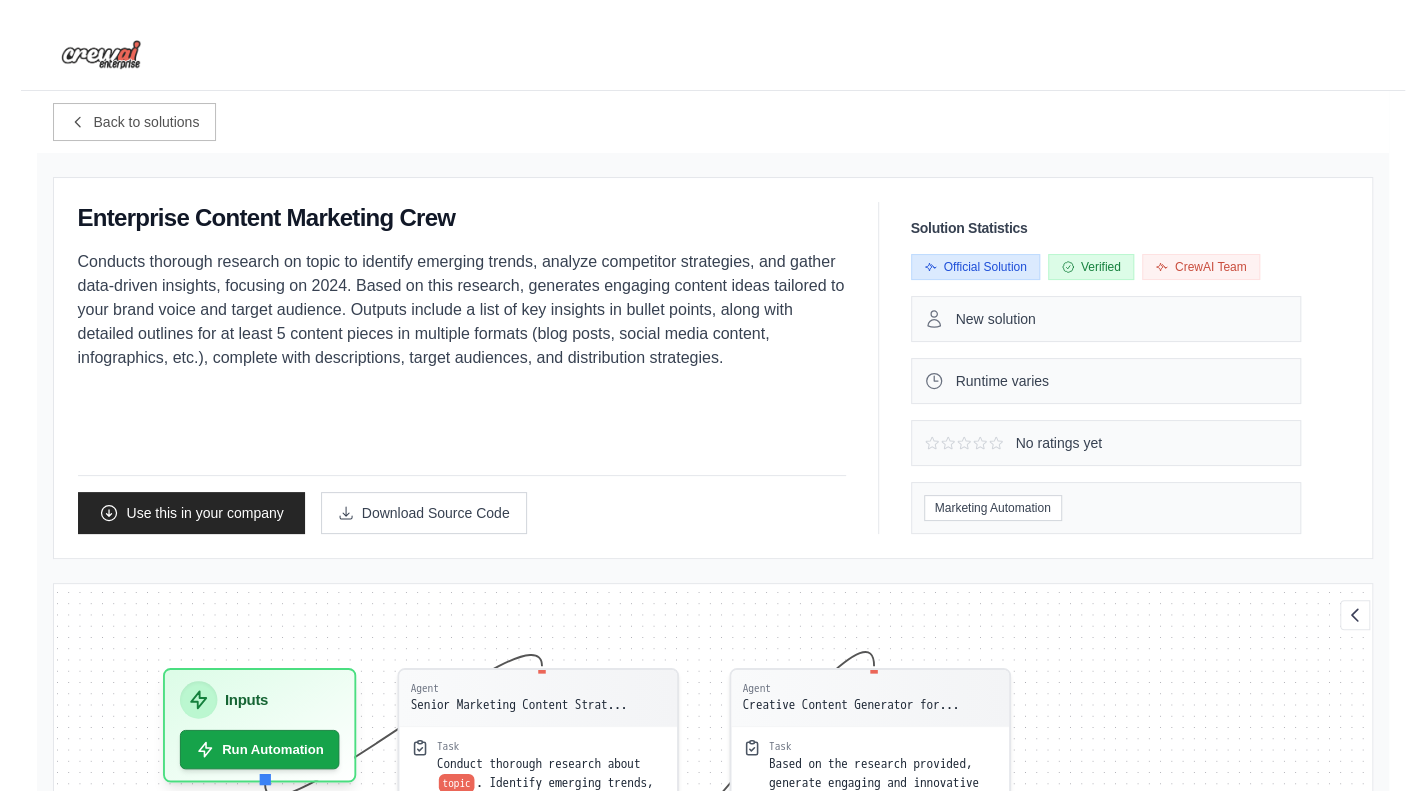 scroll, scrollTop: 28, scrollLeft: 0, axis: vertical 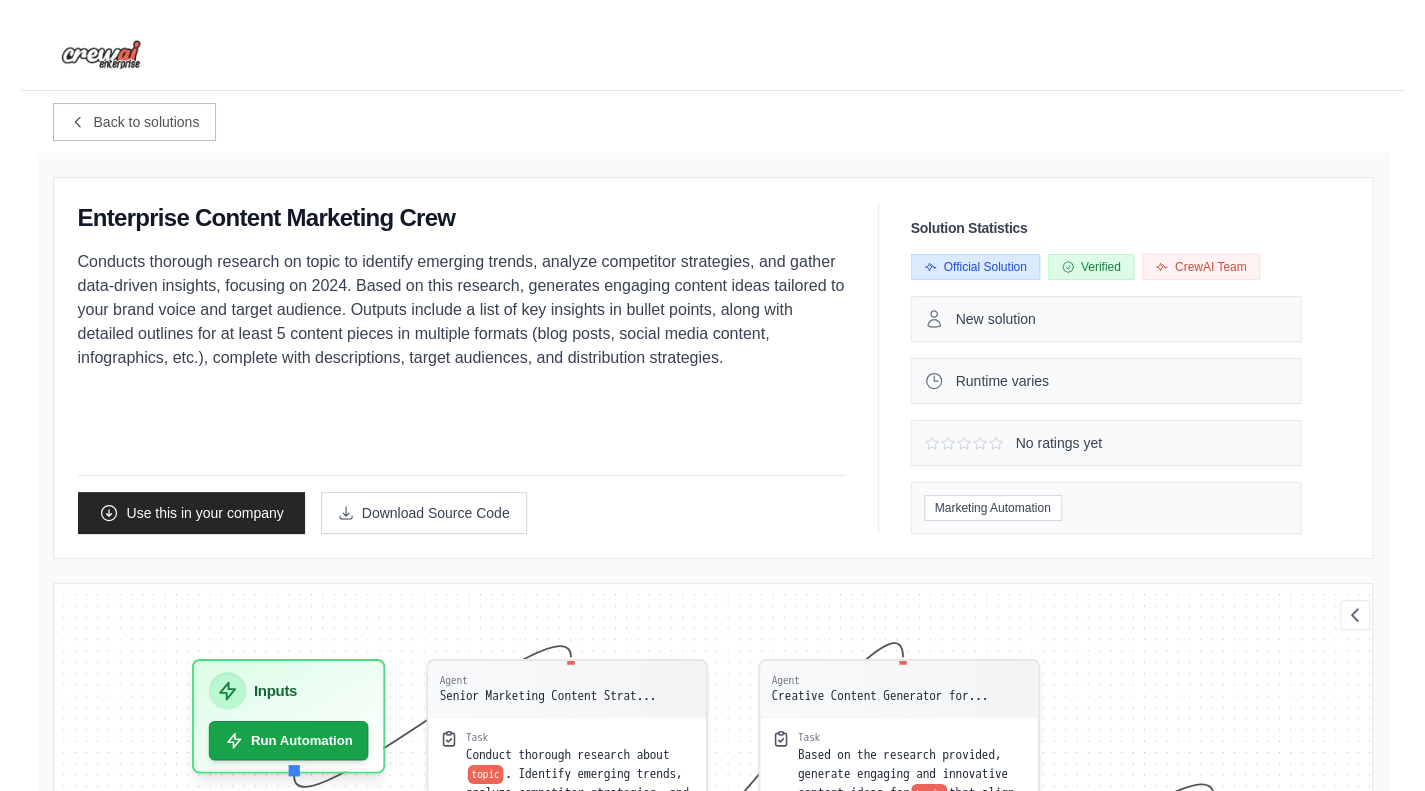 drag, startPoint x: 560, startPoint y: 269, endPoint x: 539, endPoint y: 77, distance: 193.14502 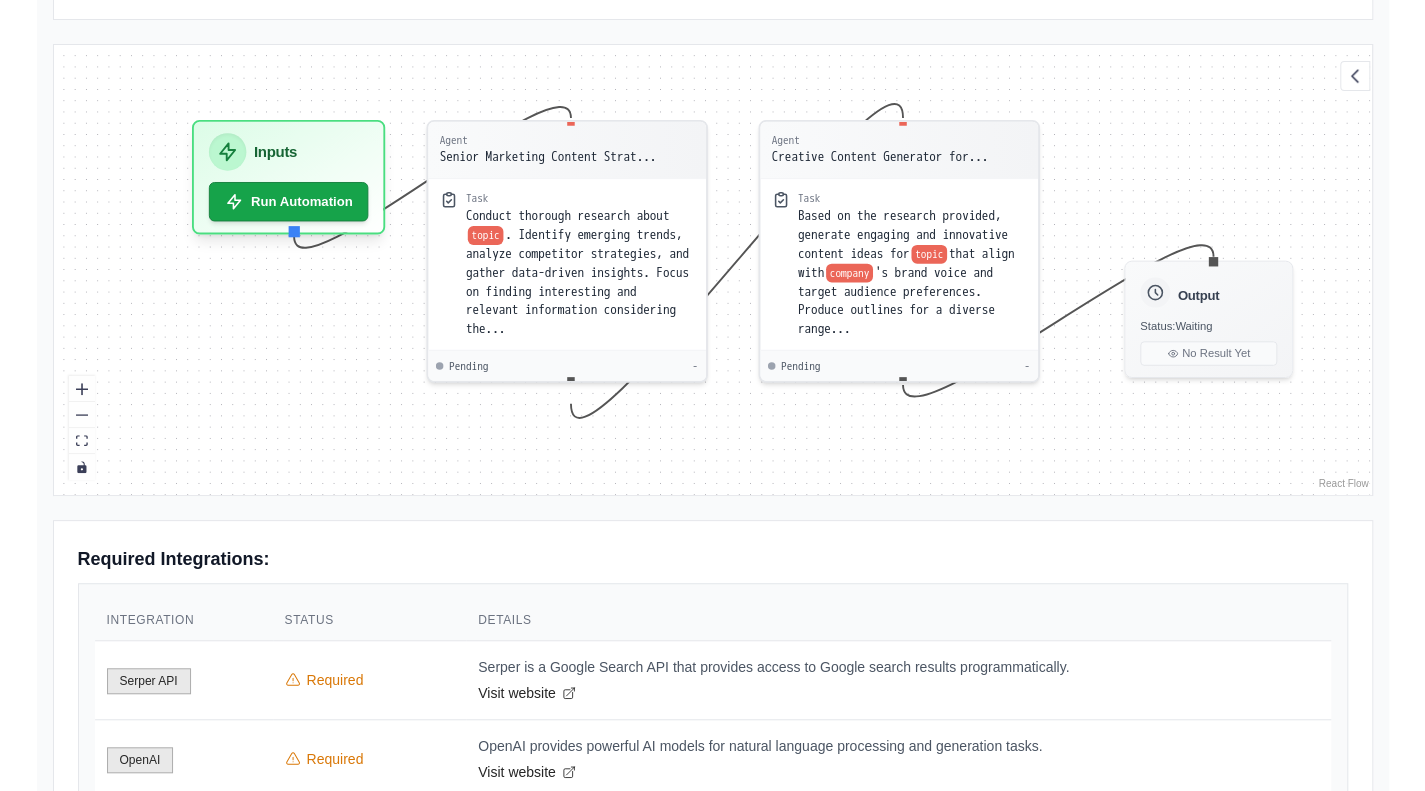 scroll, scrollTop: 964, scrollLeft: 0, axis: vertical 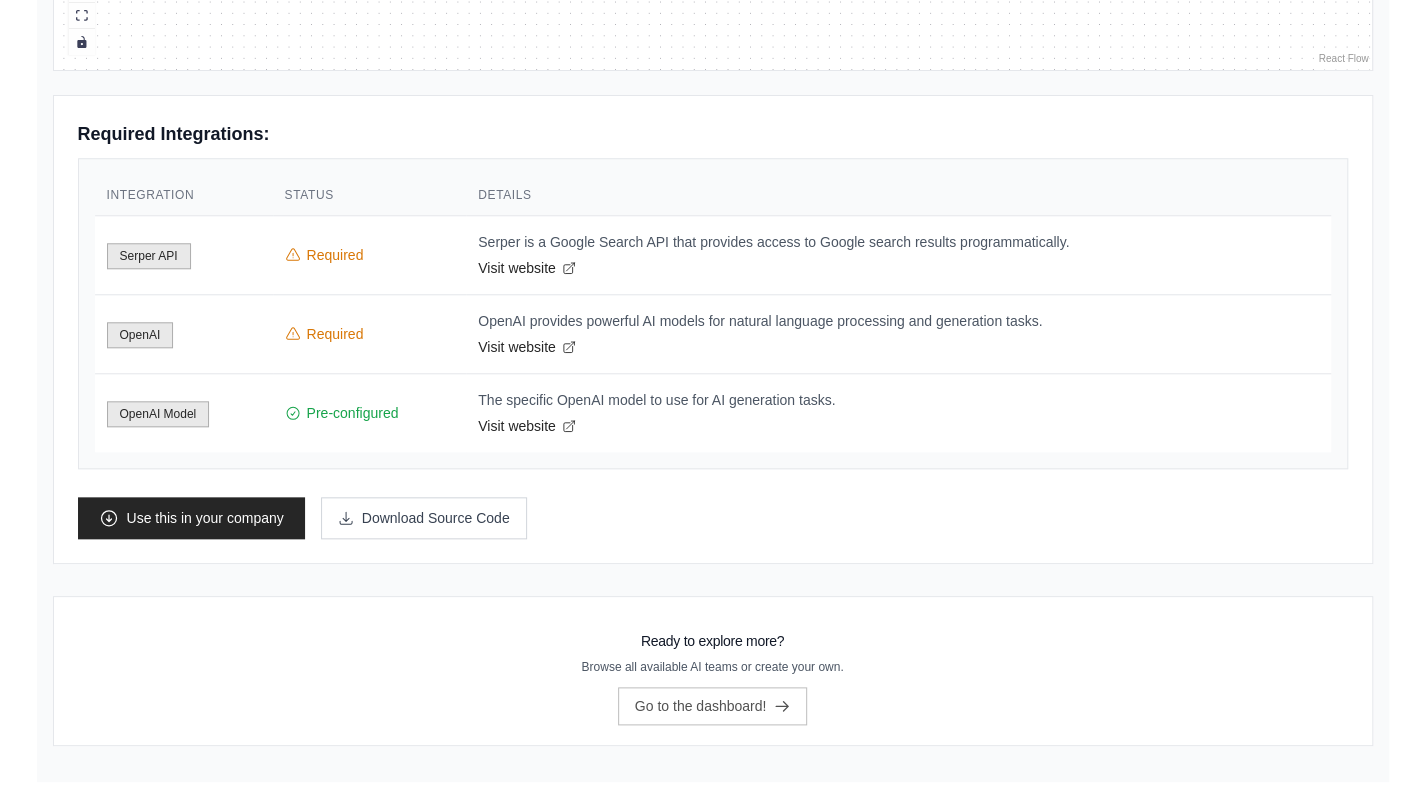 drag, startPoint x: 542, startPoint y: 155, endPoint x: 511, endPoint y: 463, distance: 309.55612 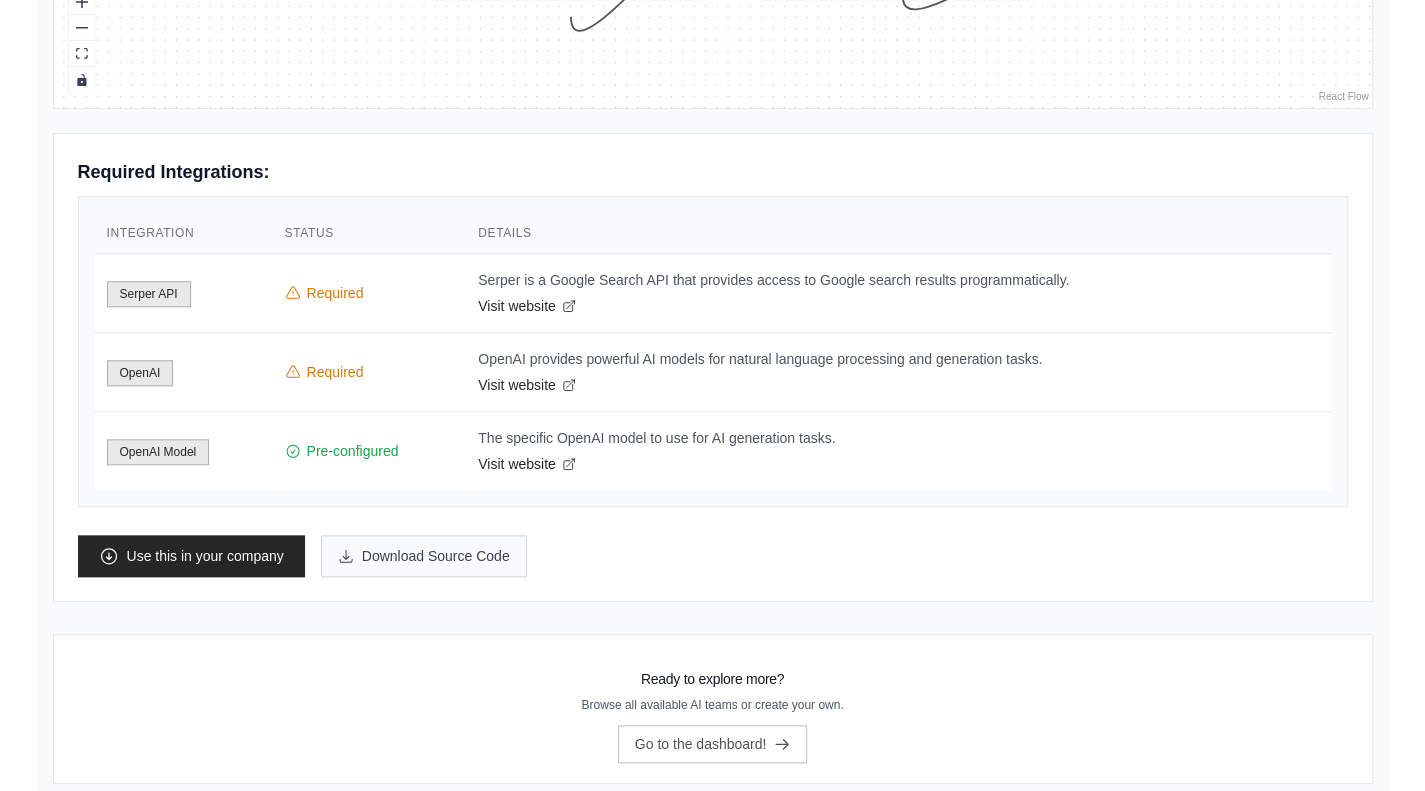 scroll, scrollTop: 964, scrollLeft: 0, axis: vertical 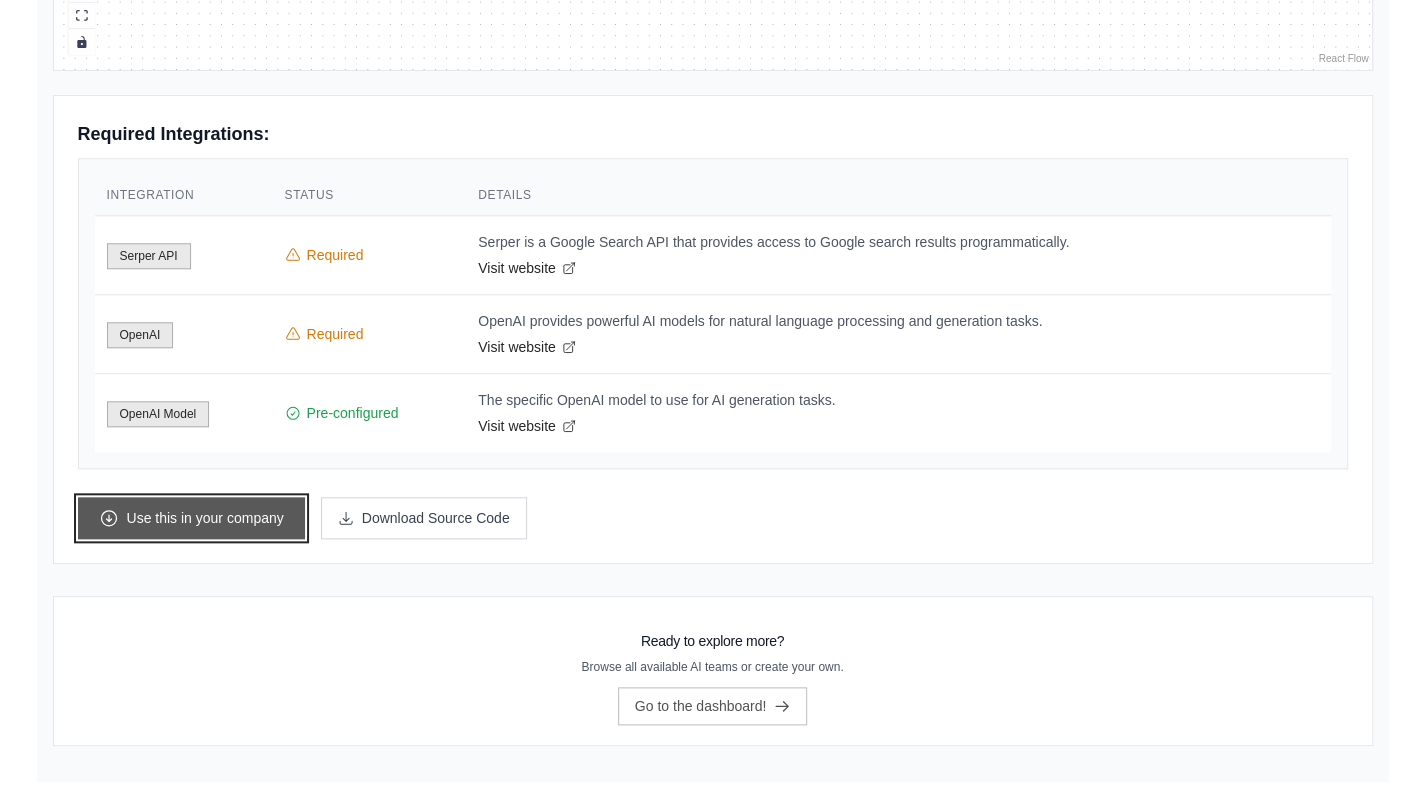 click on "Use this in your company" at bounding box center (191, 518) 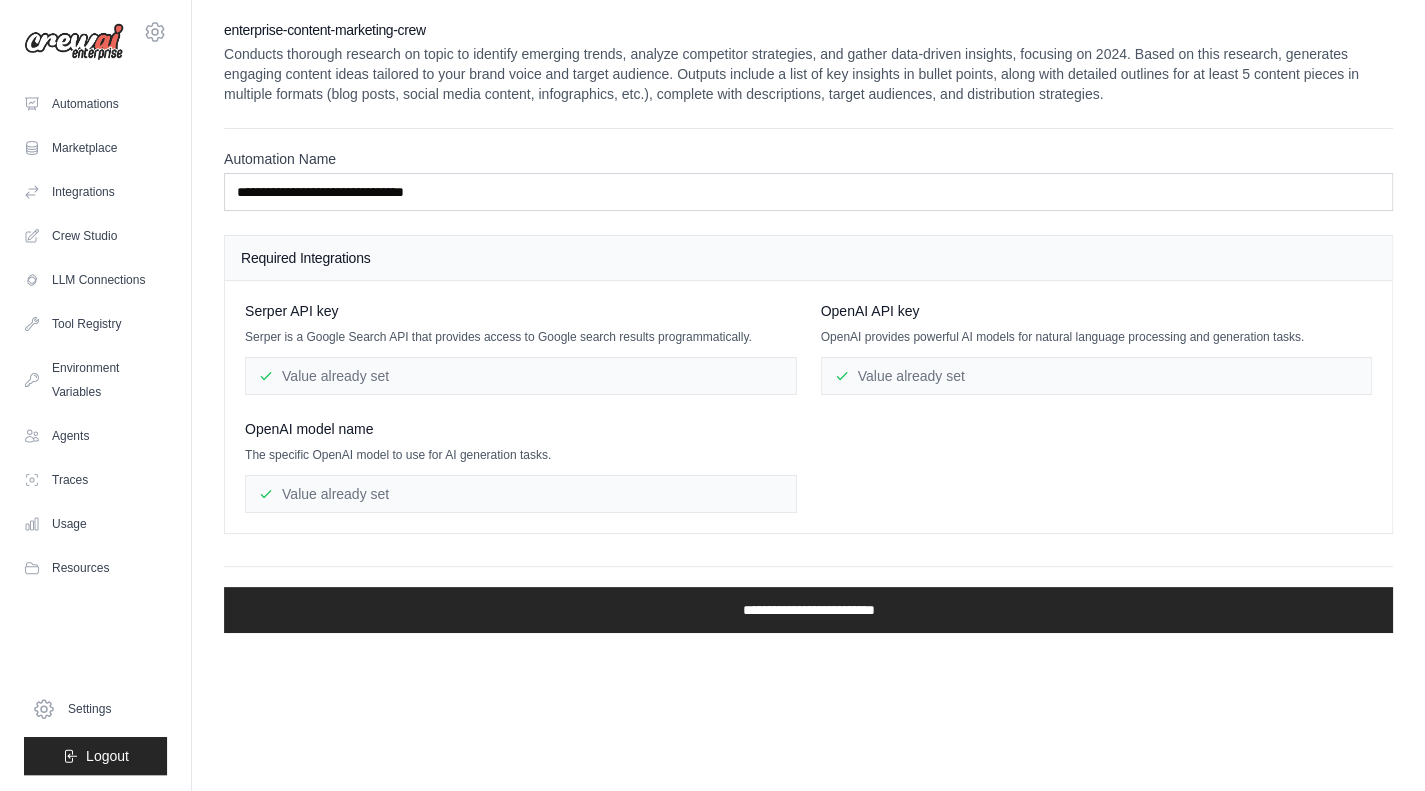 scroll, scrollTop: 0, scrollLeft: 0, axis: both 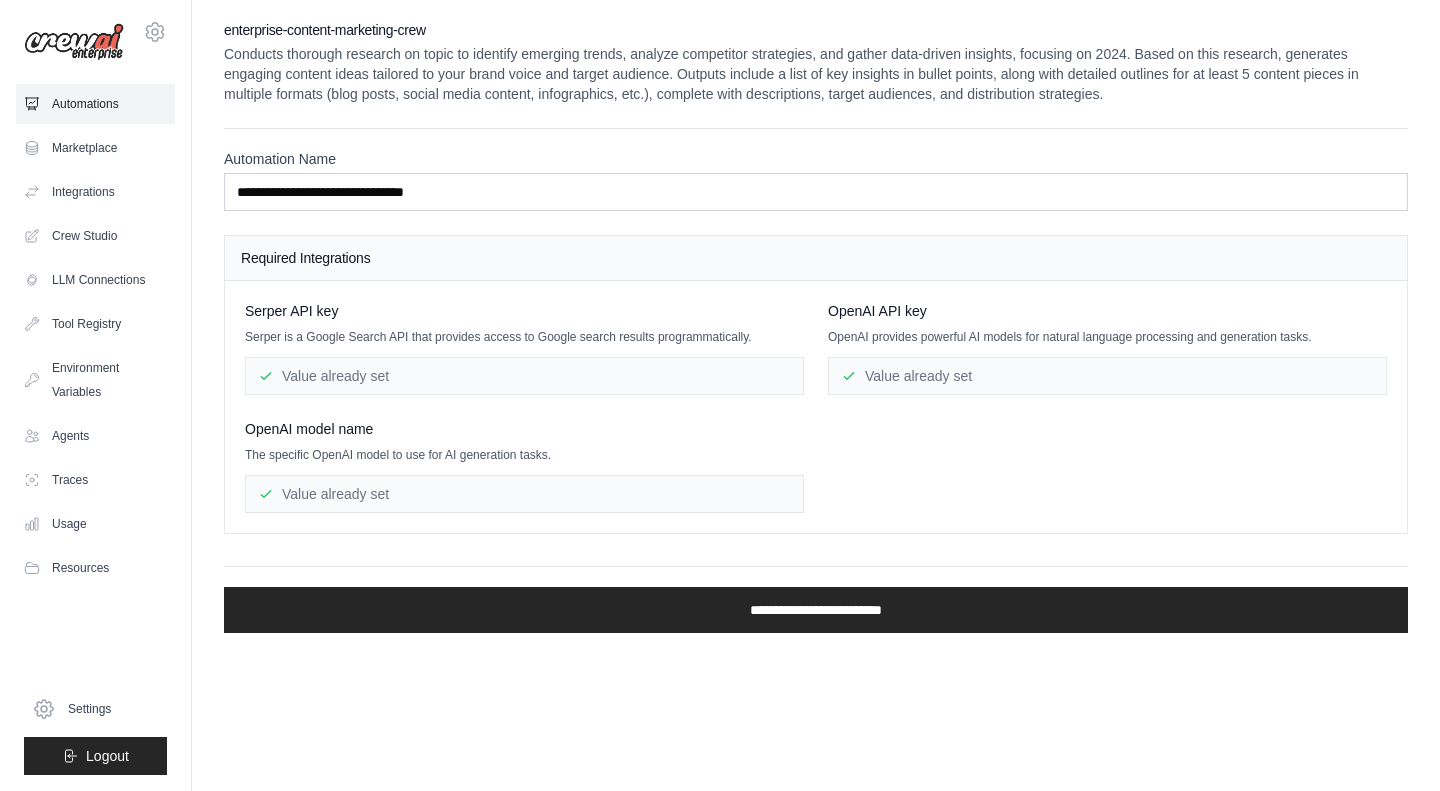 click on "Automations" at bounding box center [95, 104] 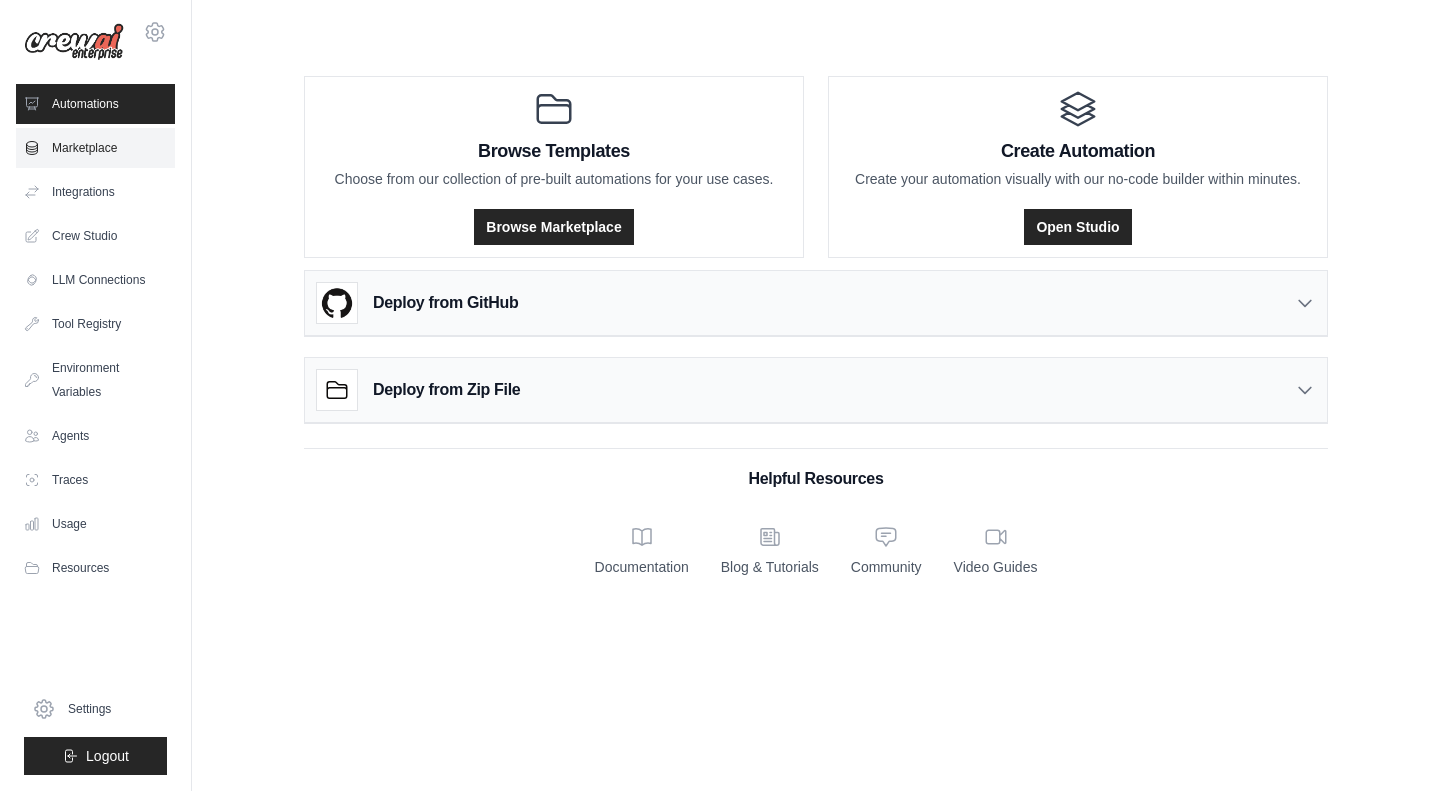 click on "Marketplace" at bounding box center (95, 148) 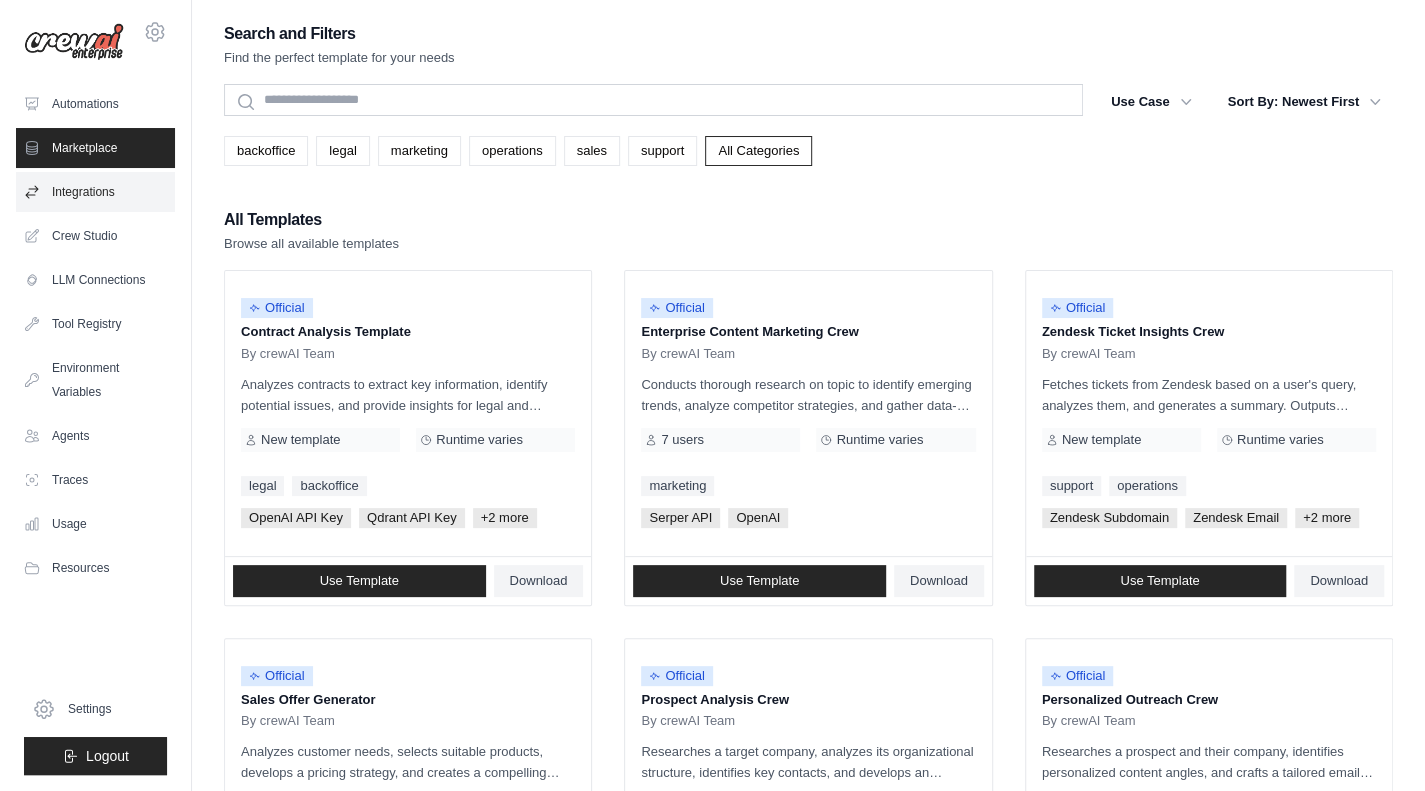 click on "Integrations" at bounding box center [95, 192] 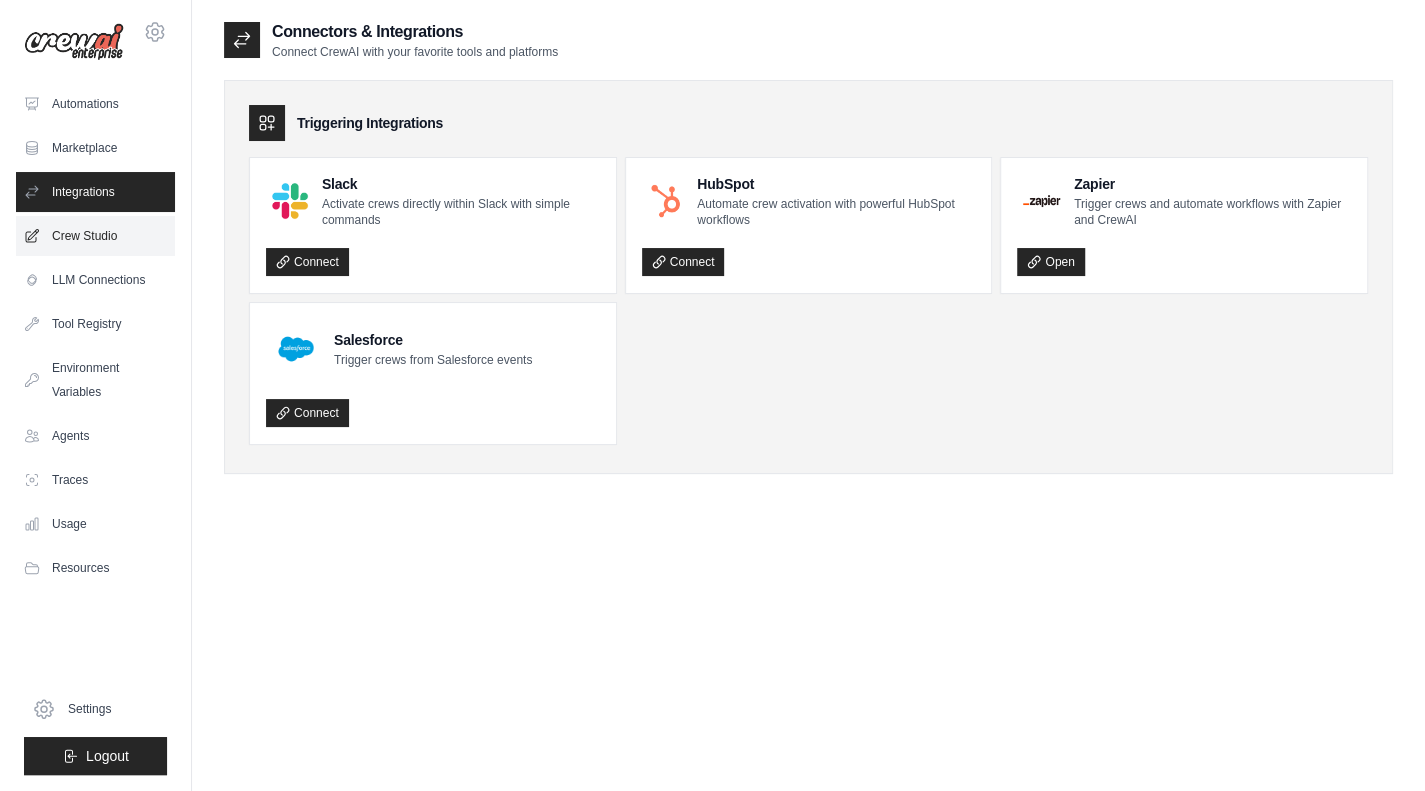 click on "Crew Studio" at bounding box center (95, 236) 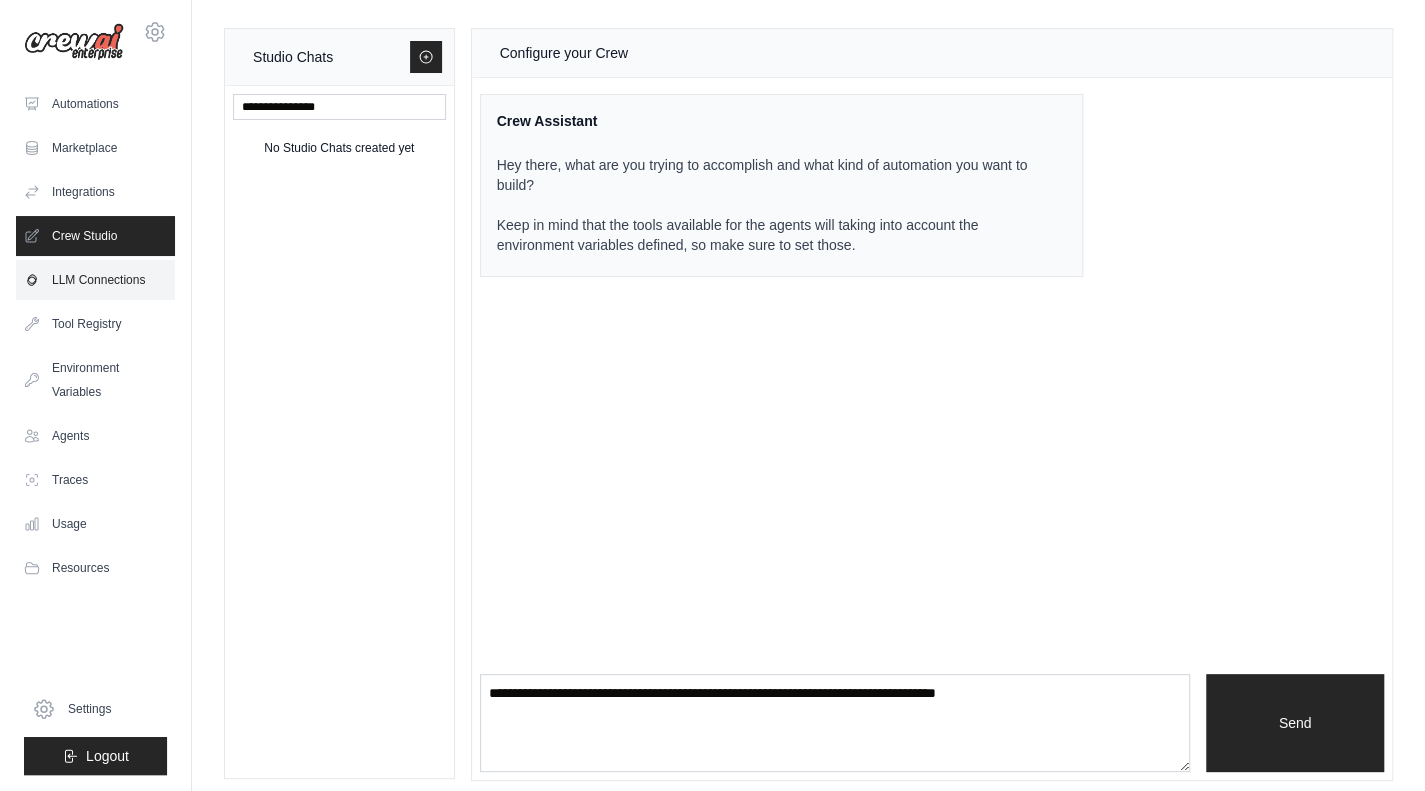 click on "LLM Connections" at bounding box center [95, 280] 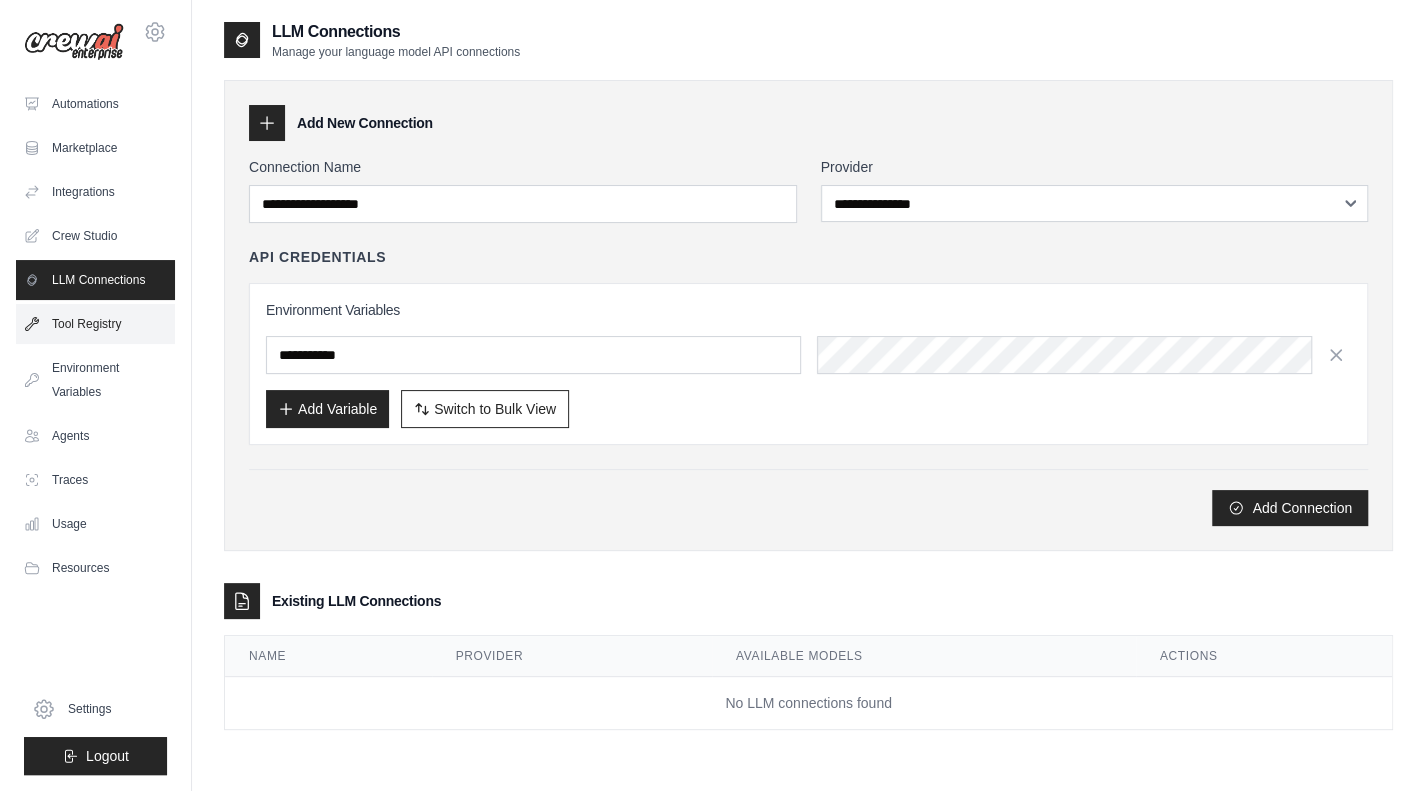click on "Tool Registry" at bounding box center [95, 324] 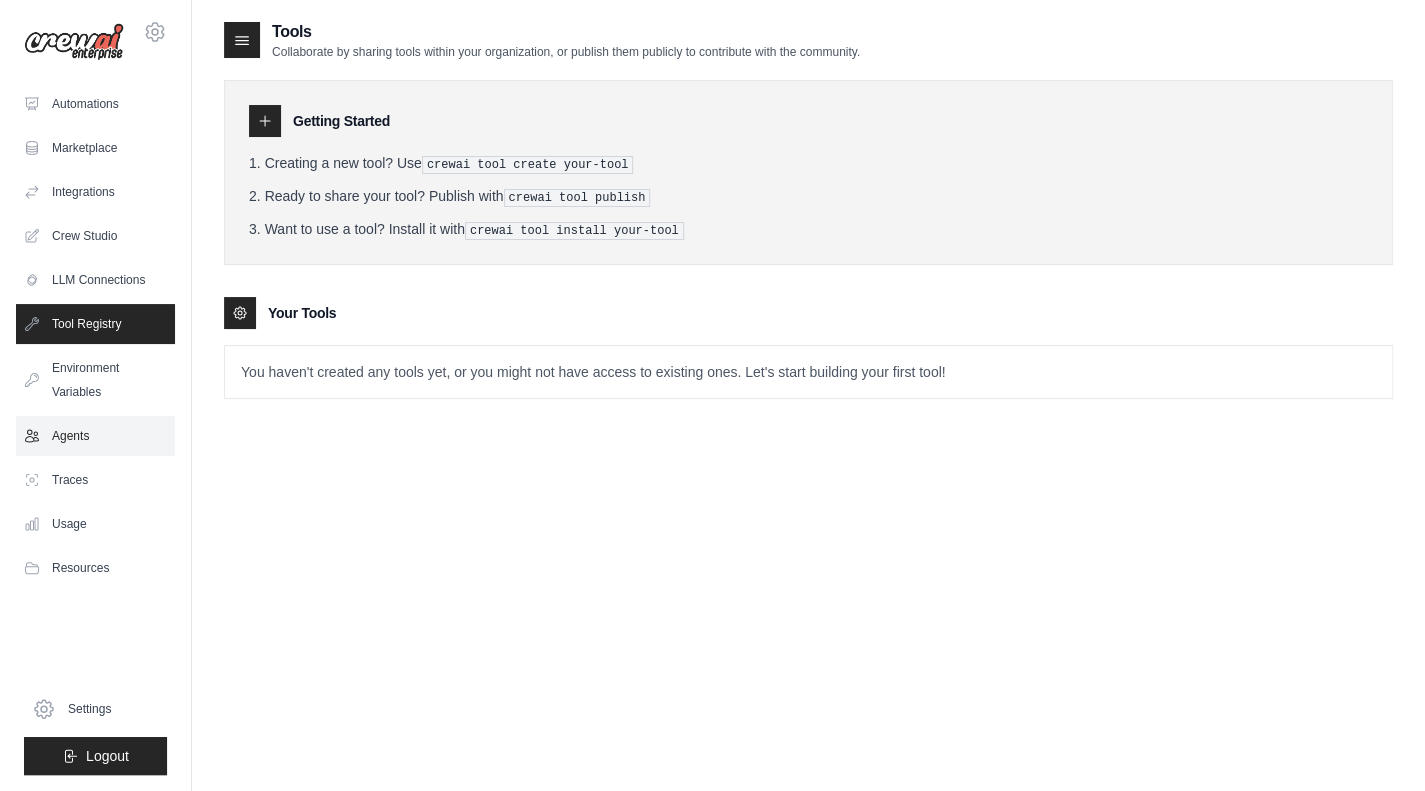 click on "Agents" at bounding box center (95, 436) 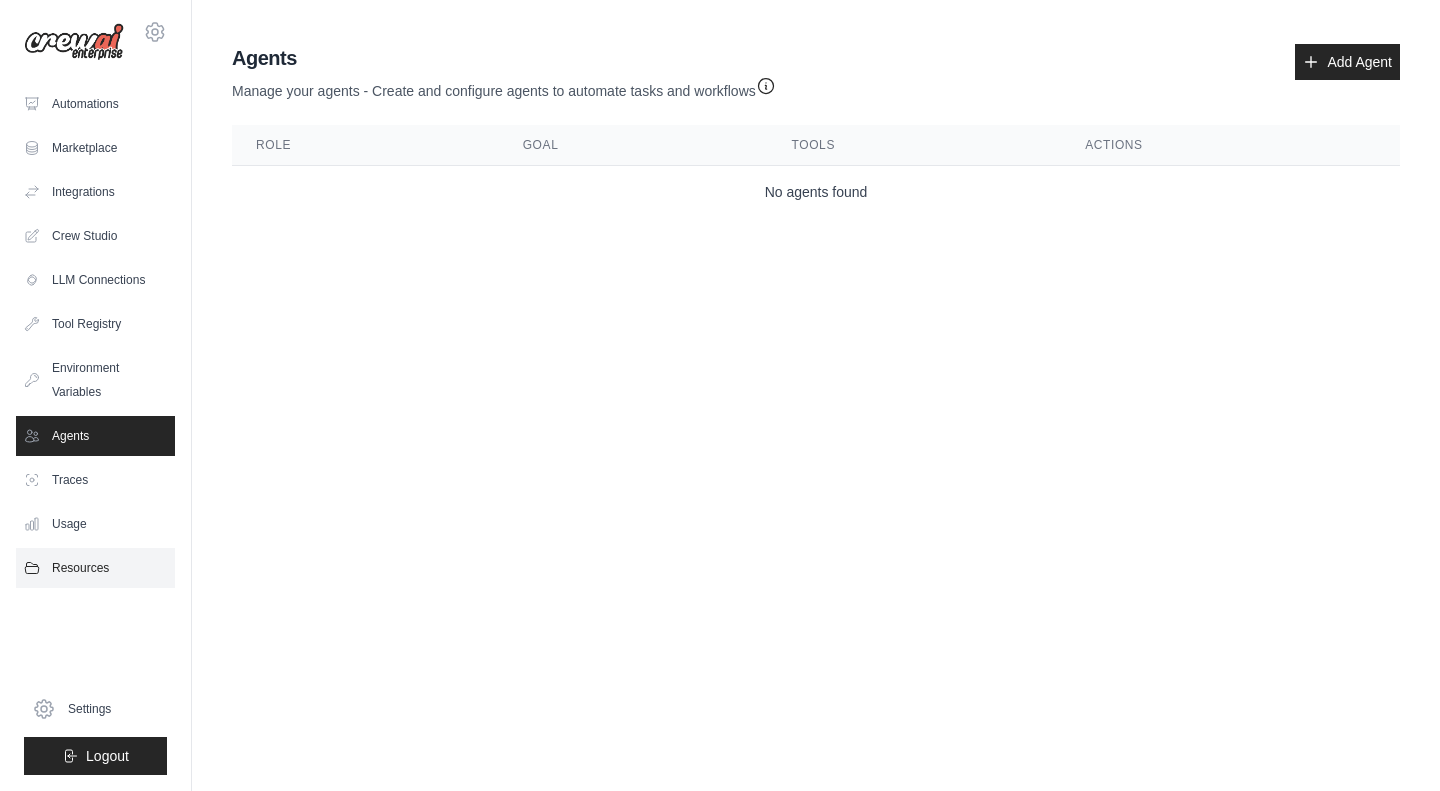 click on "Resources" at bounding box center (95, 568) 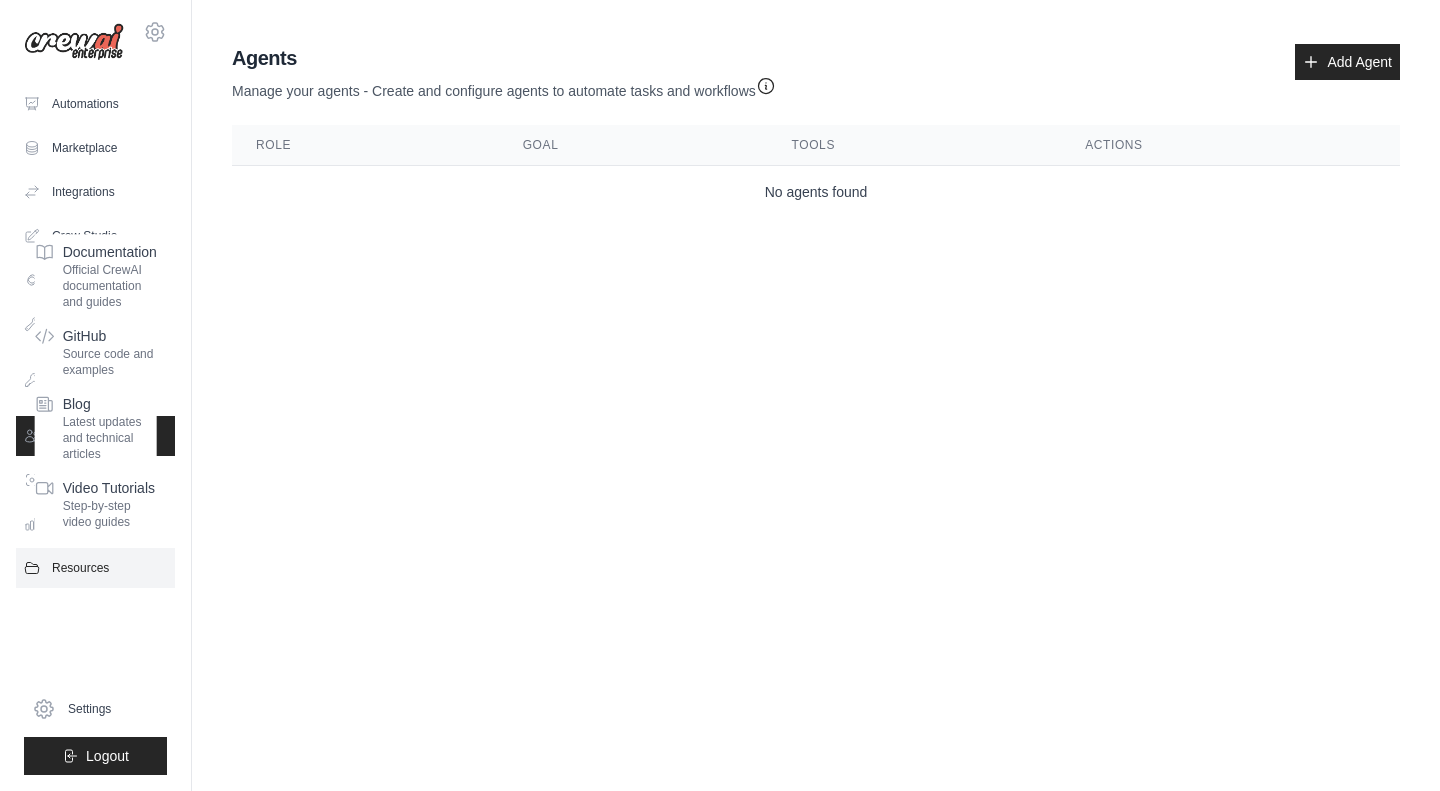 click on "Resources" at bounding box center (95, 568) 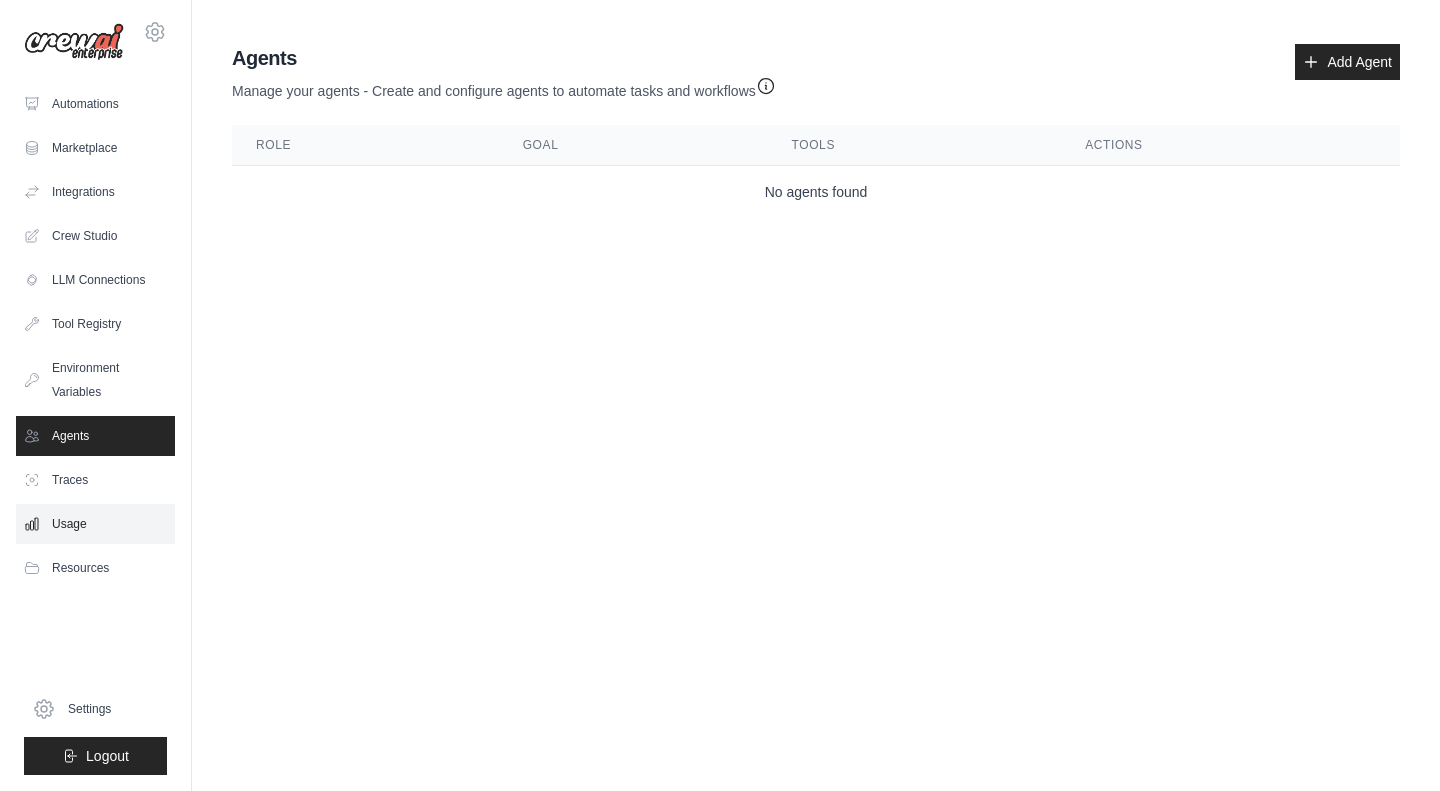 click on "Usage" at bounding box center [95, 524] 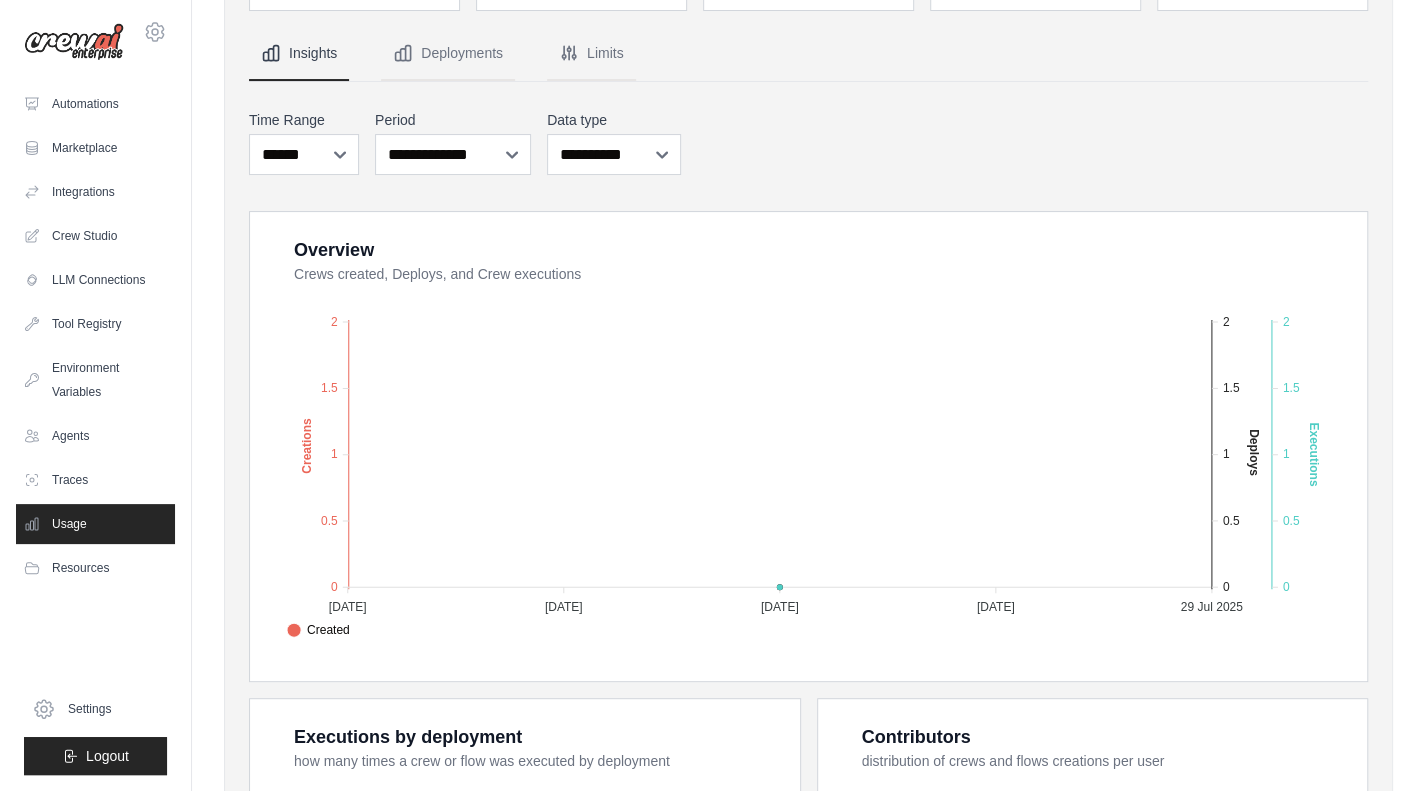 scroll, scrollTop: 0, scrollLeft: 0, axis: both 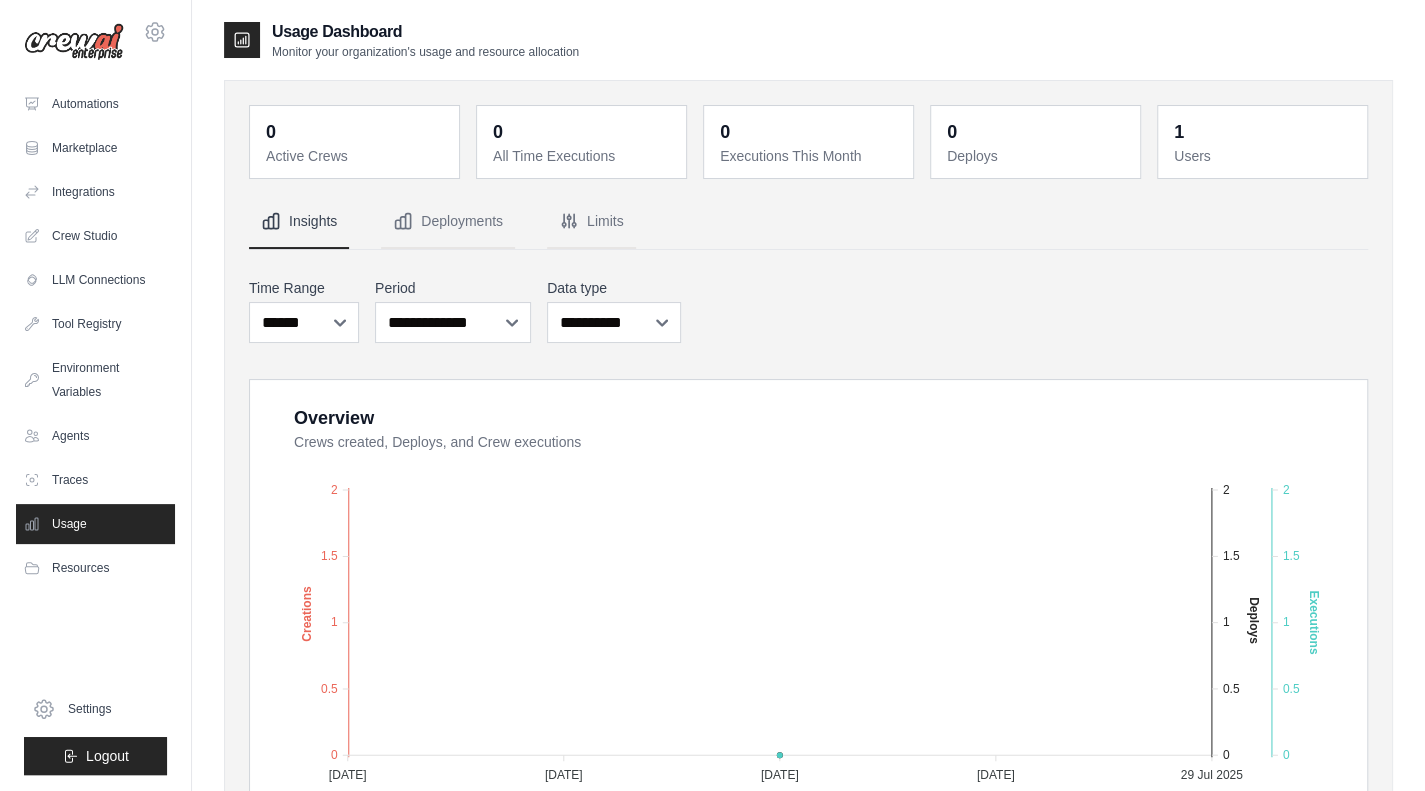 click 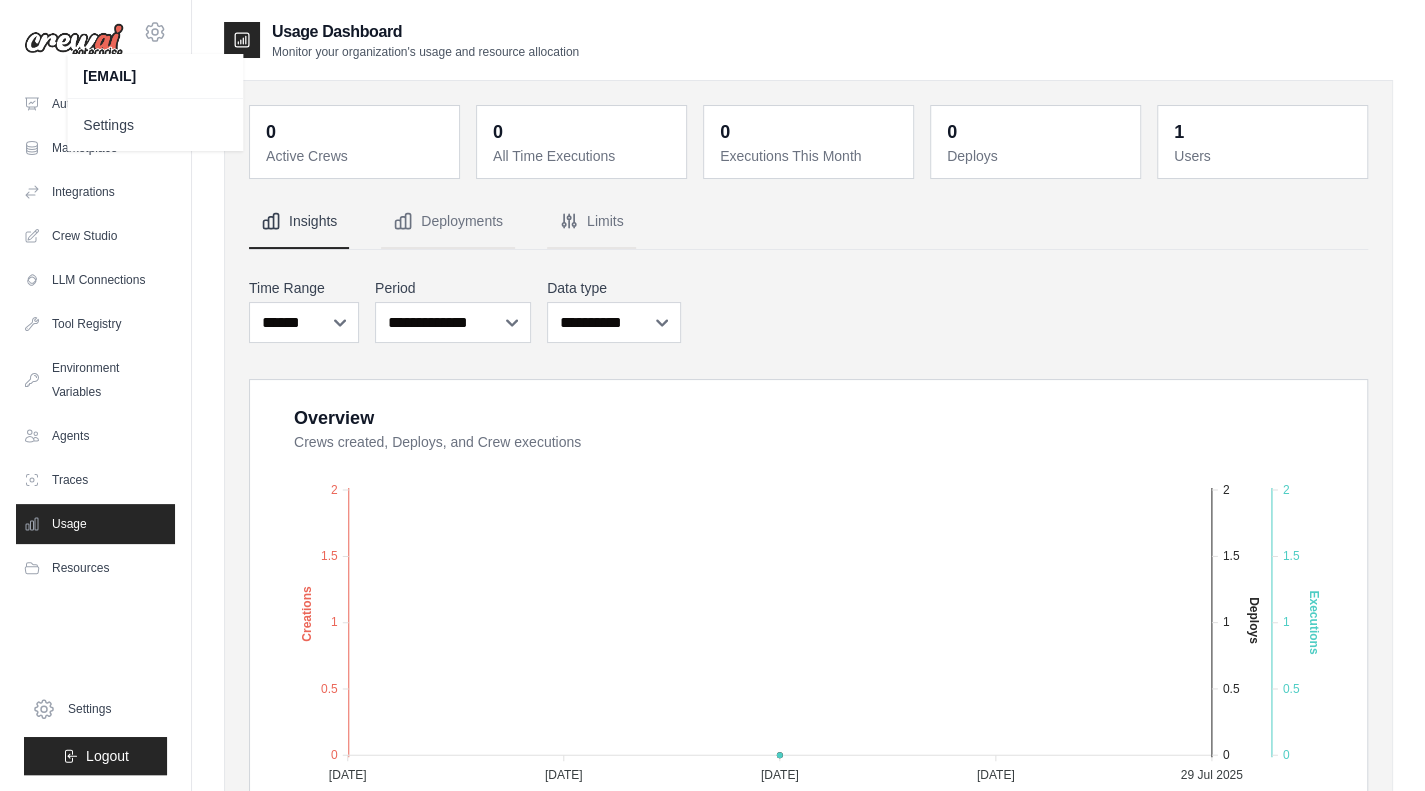 click at bounding box center [74, 42] 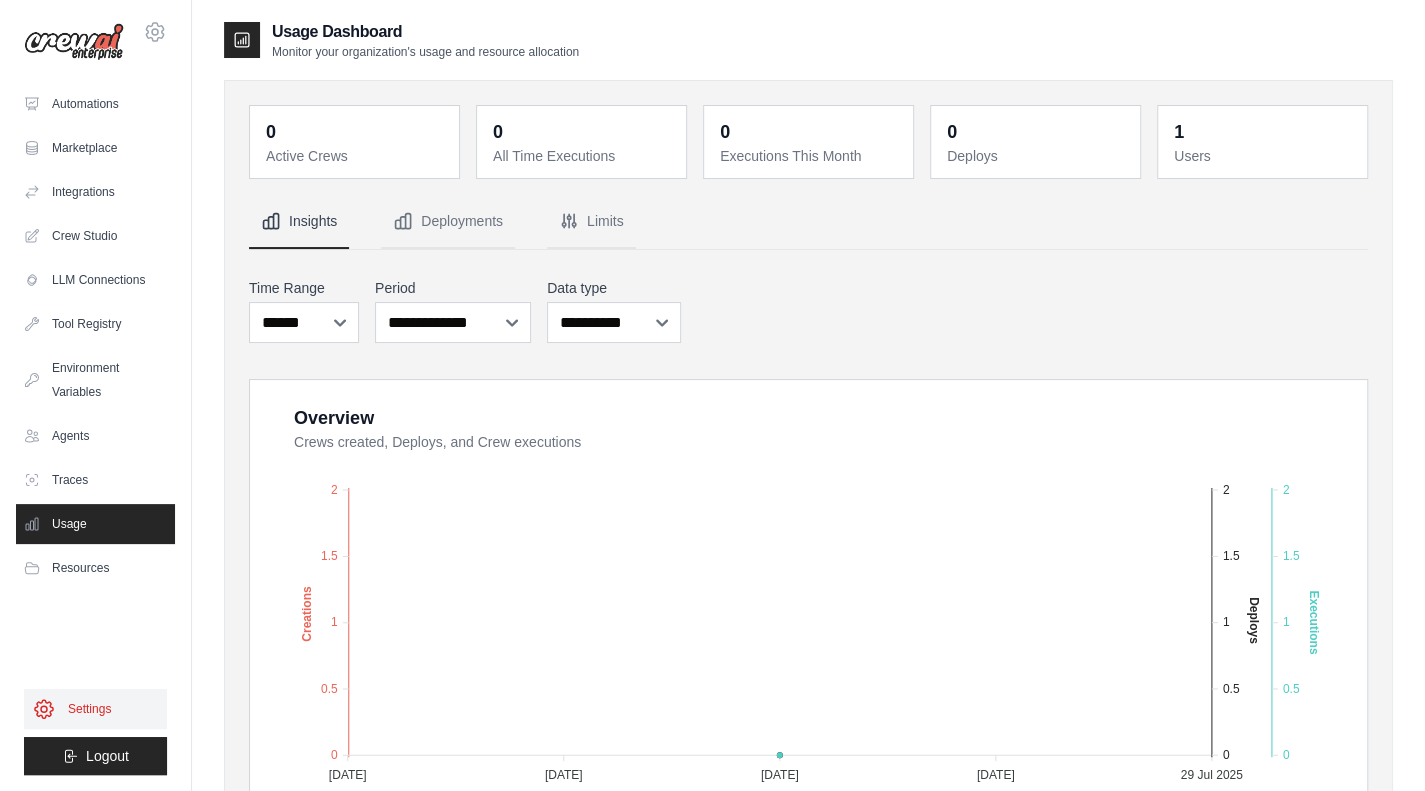 click on "Settings" at bounding box center (95, 709) 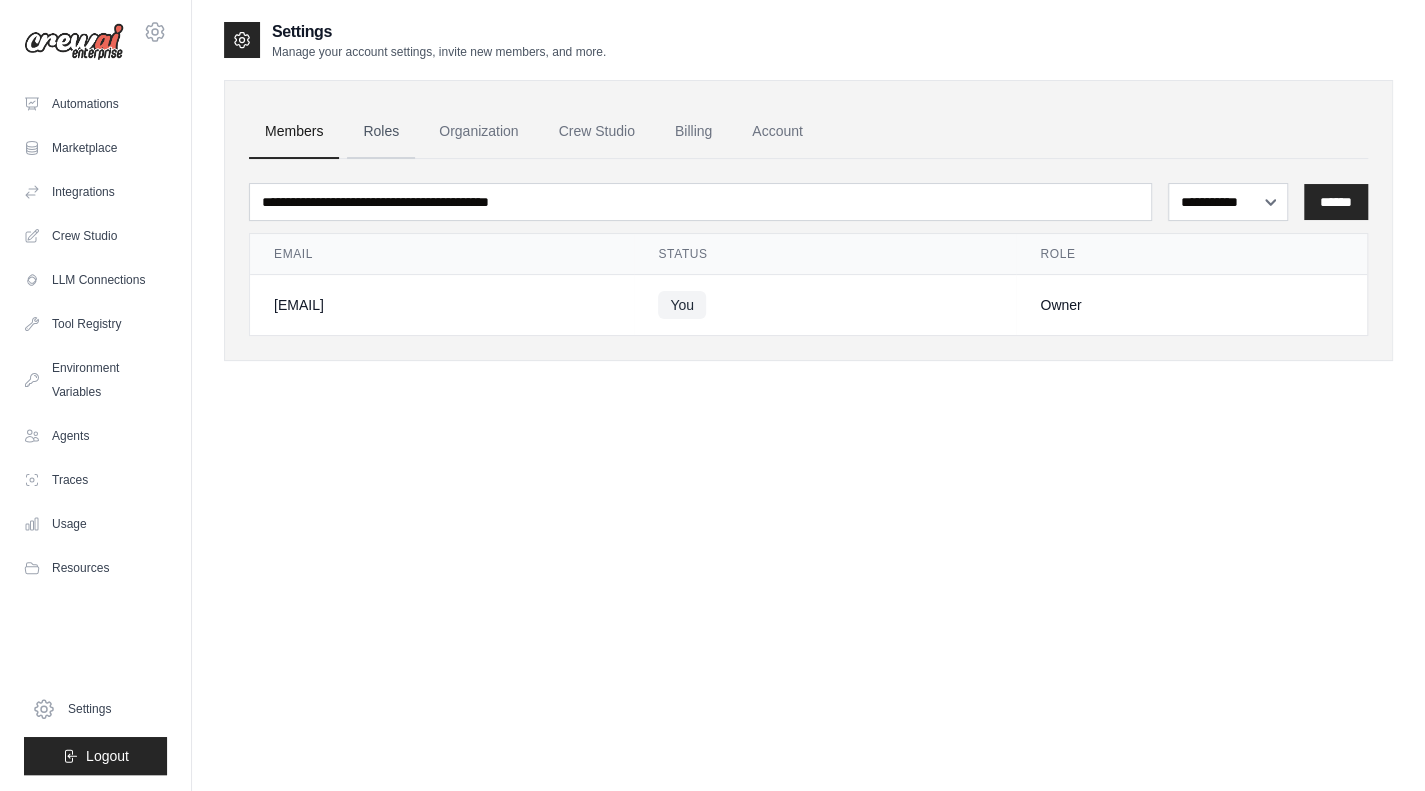 click on "Roles" at bounding box center [381, 132] 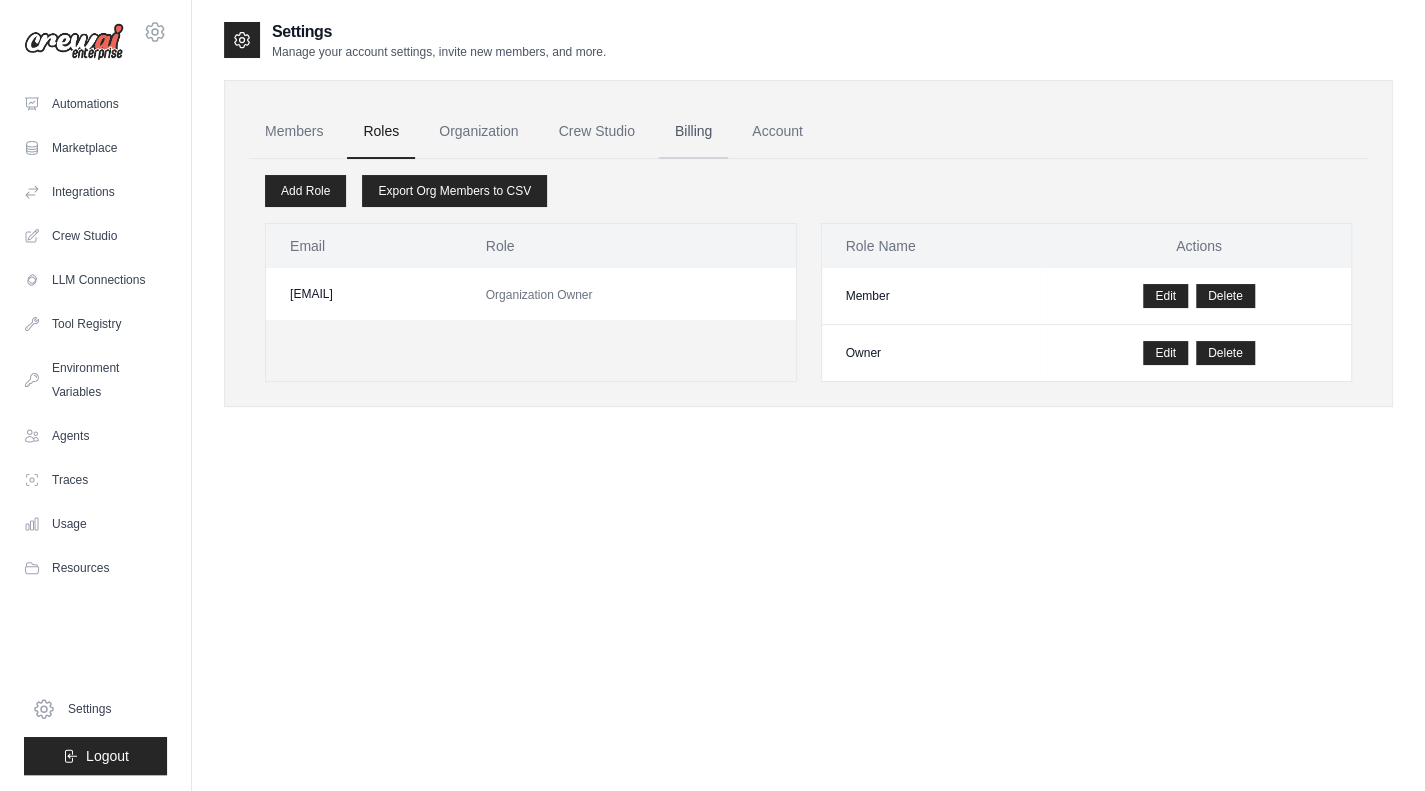 click on "Billing" at bounding box center (693, 132) 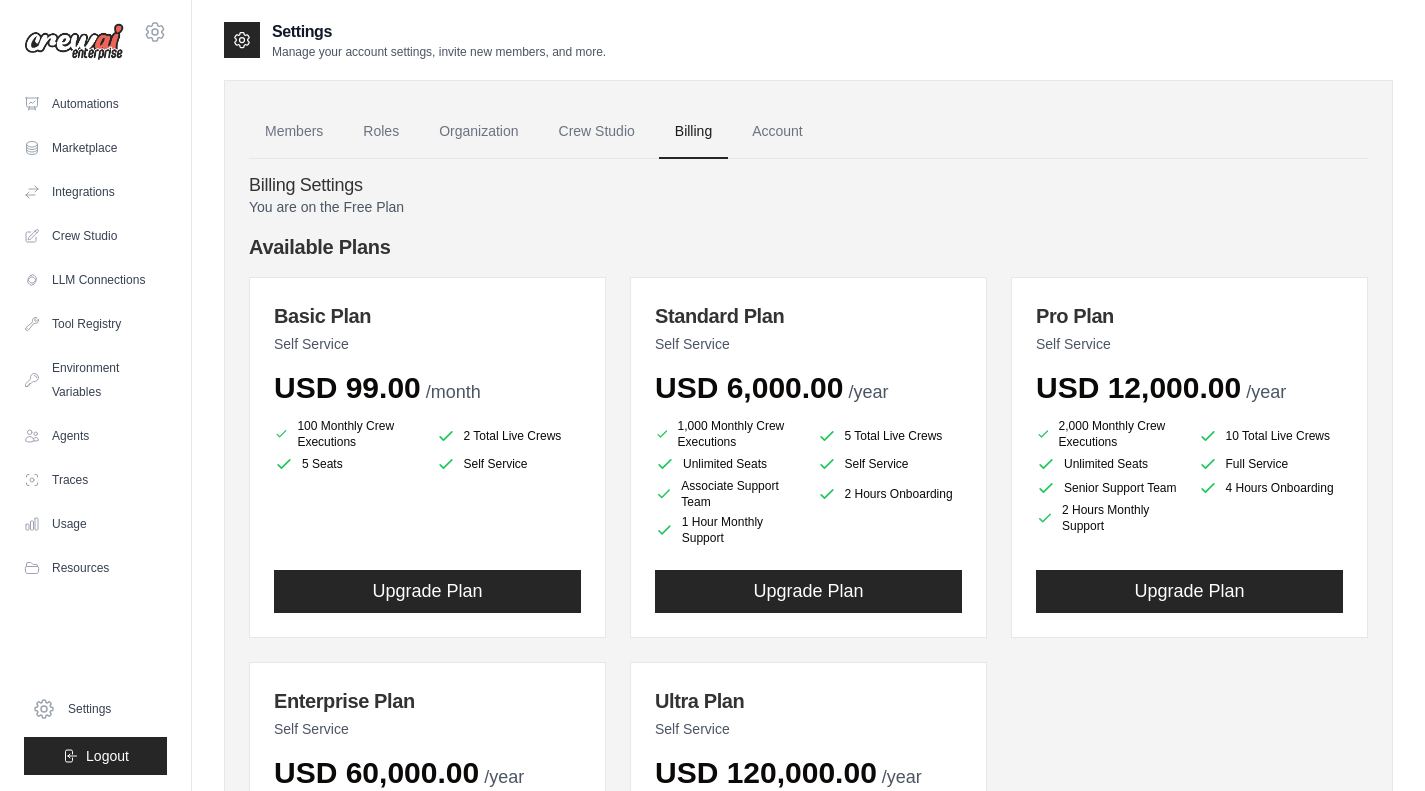 scroll, scrollTop: 0, scrollLeft: 0, axis: both 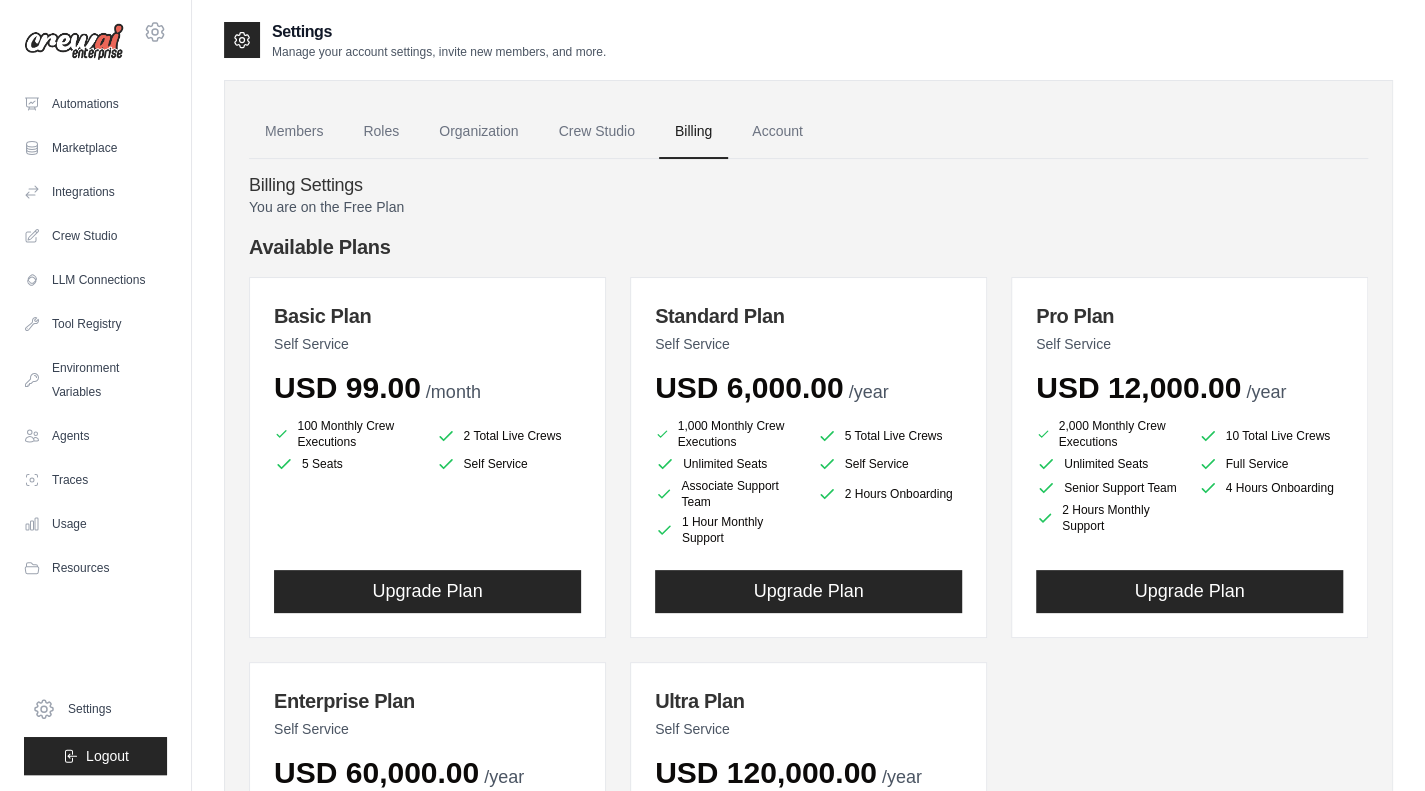 click at bounding box center (74, 42) 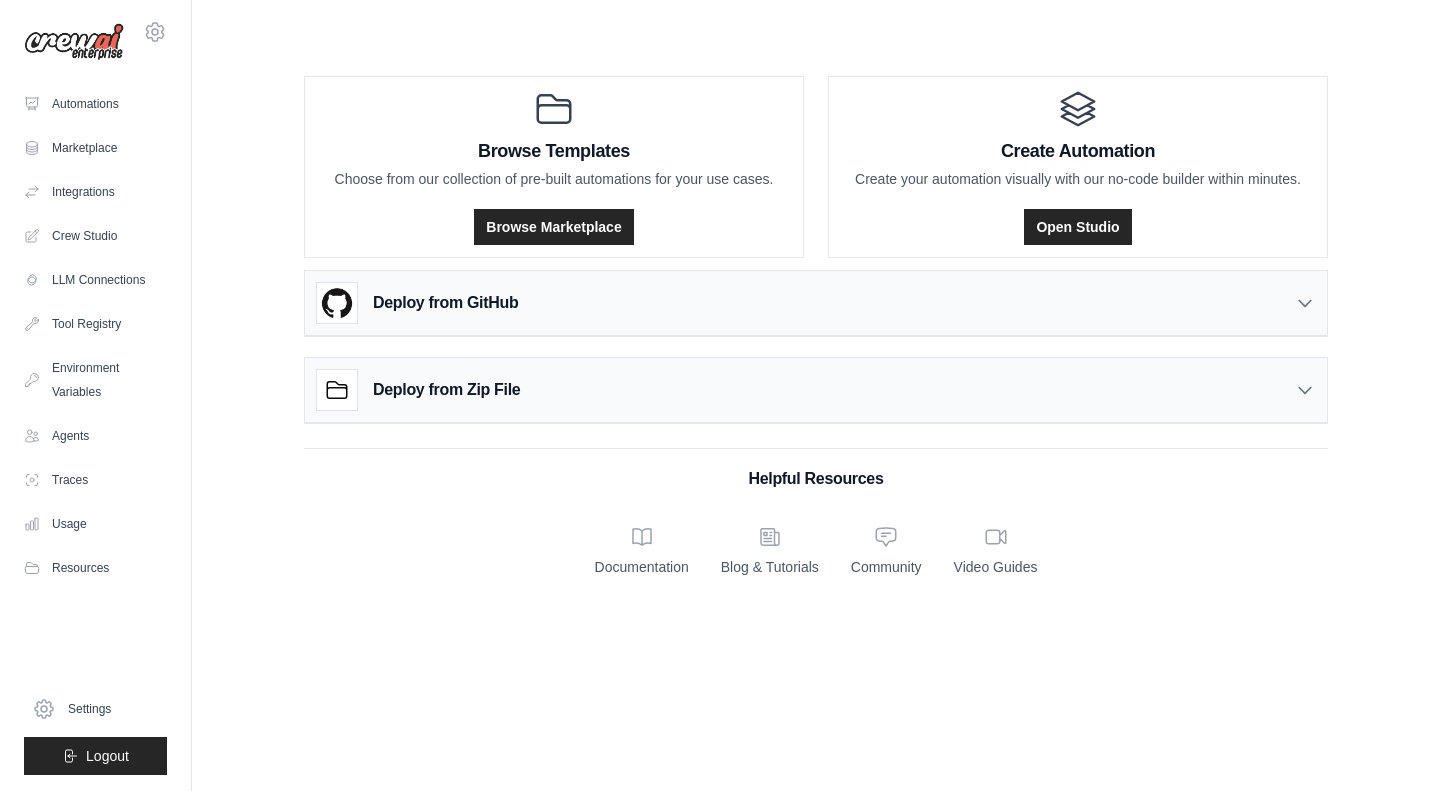scroll, scrollTop: 0, scrollLeft: 0, axis: both 